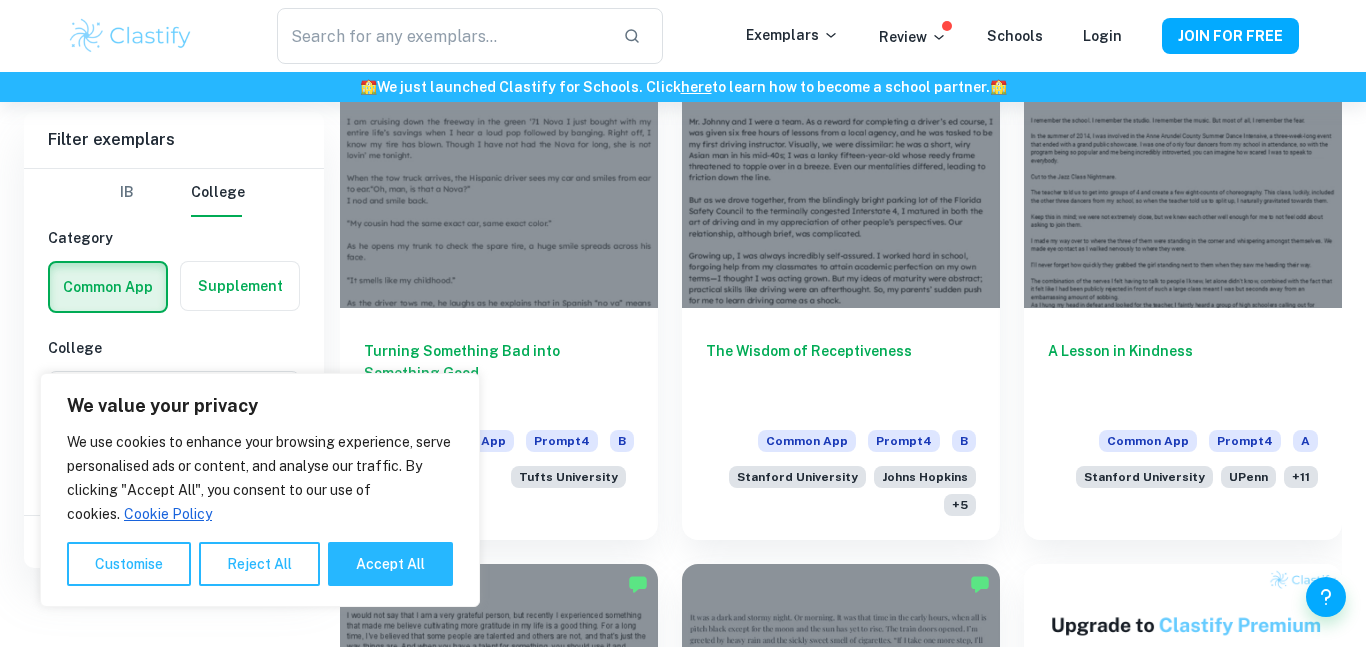 scroll, scrollTop: 482, scrollLeft: 0, axis: vertical 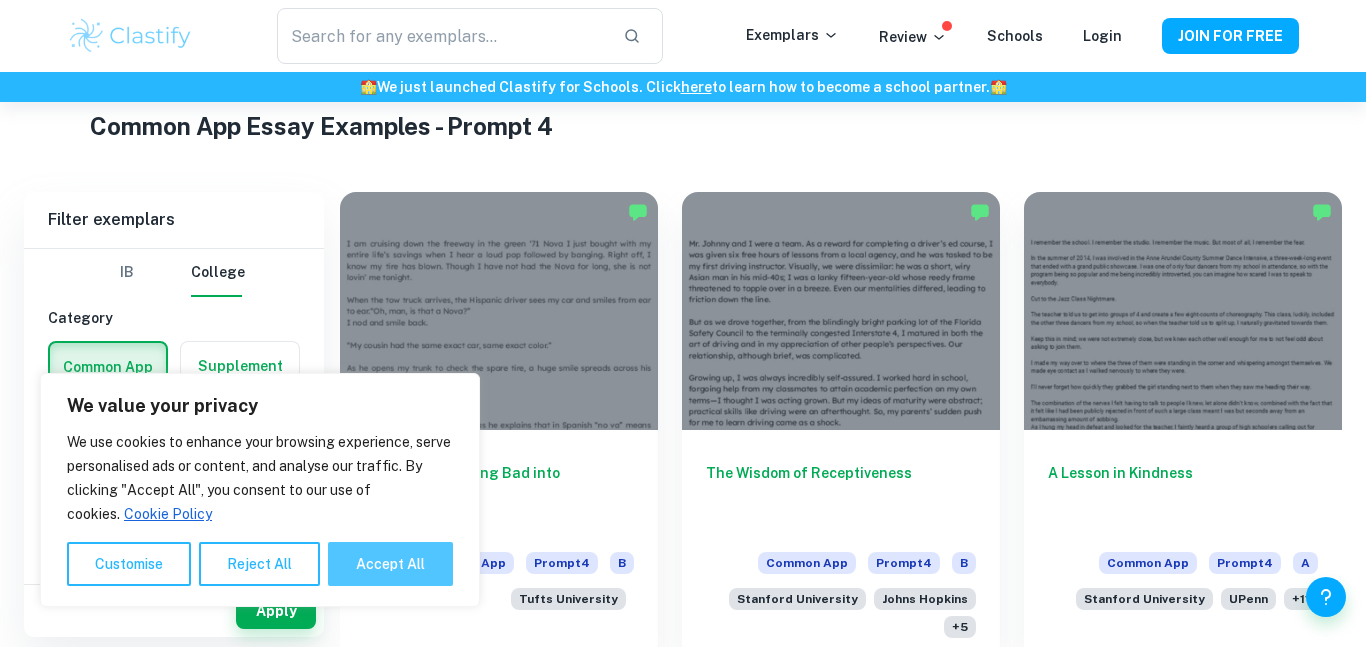 click on "Accept All" at bounding box center (390, 564) 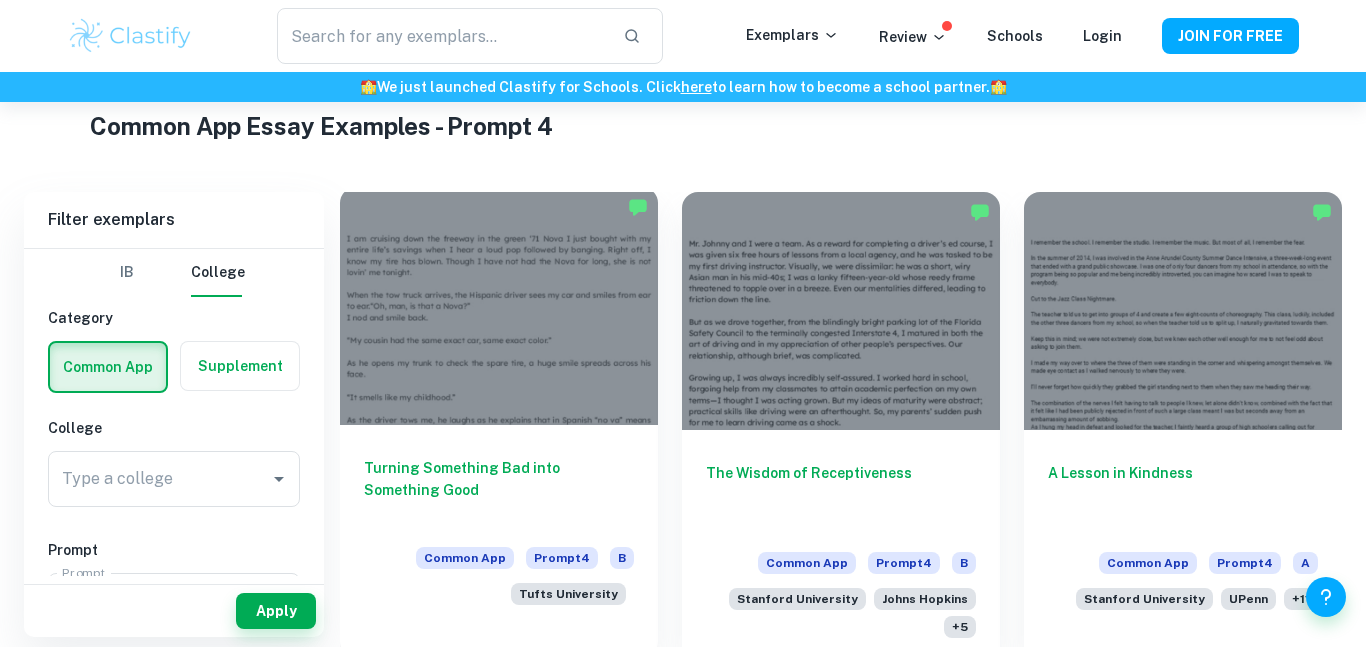 click at bounding box center [499, 306] 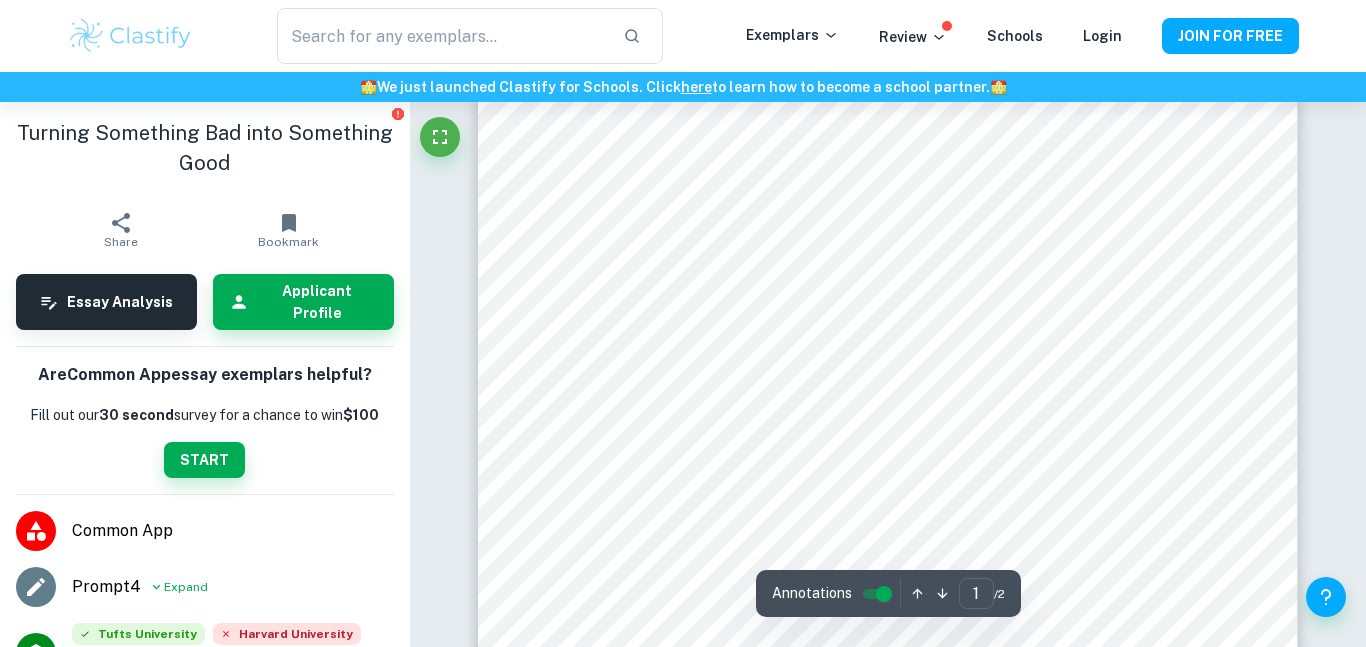 scroll, scrollTop: 42, scrollLeft: 0, axis: vertical 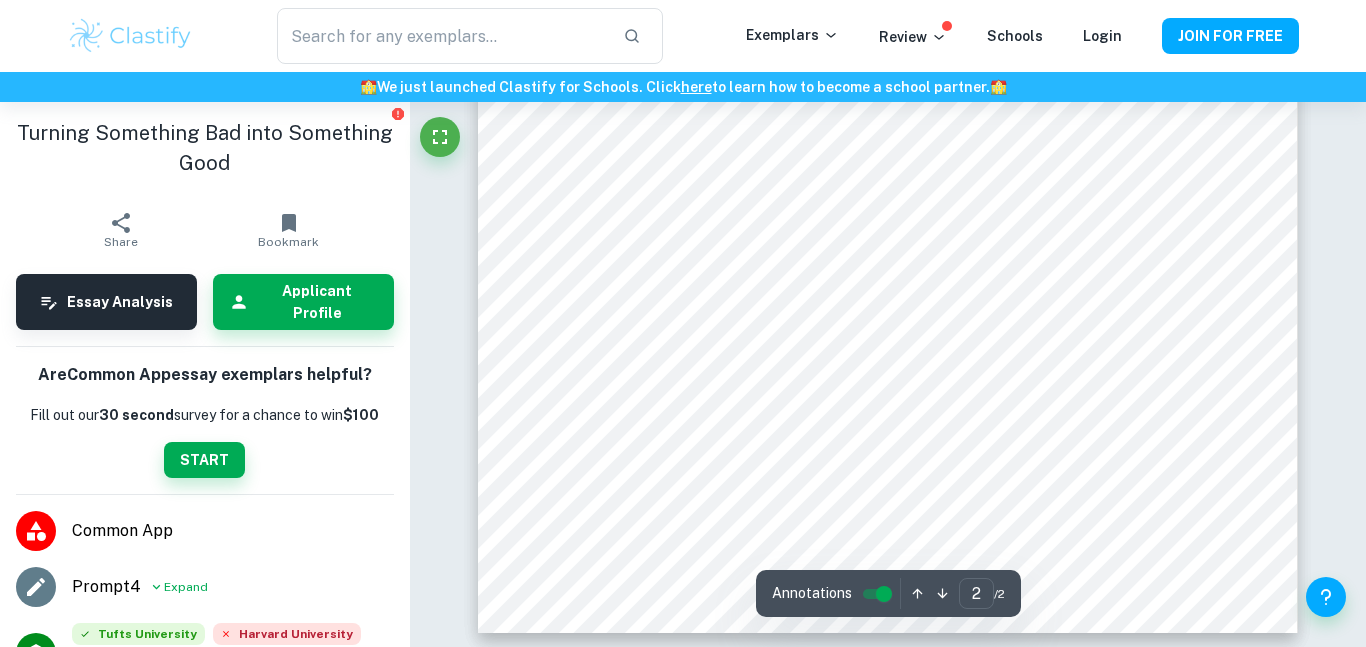 type on "1" 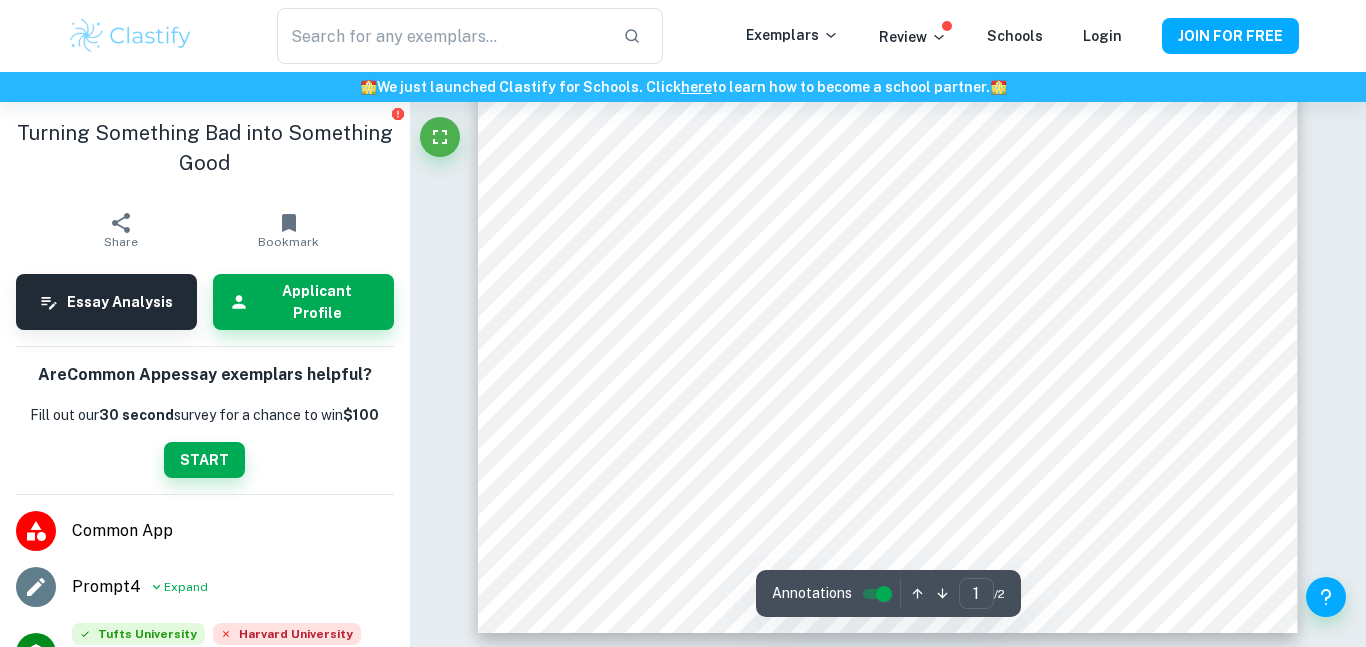 scroll, scrollTop: 0, scrollLeft: 0, axis: both 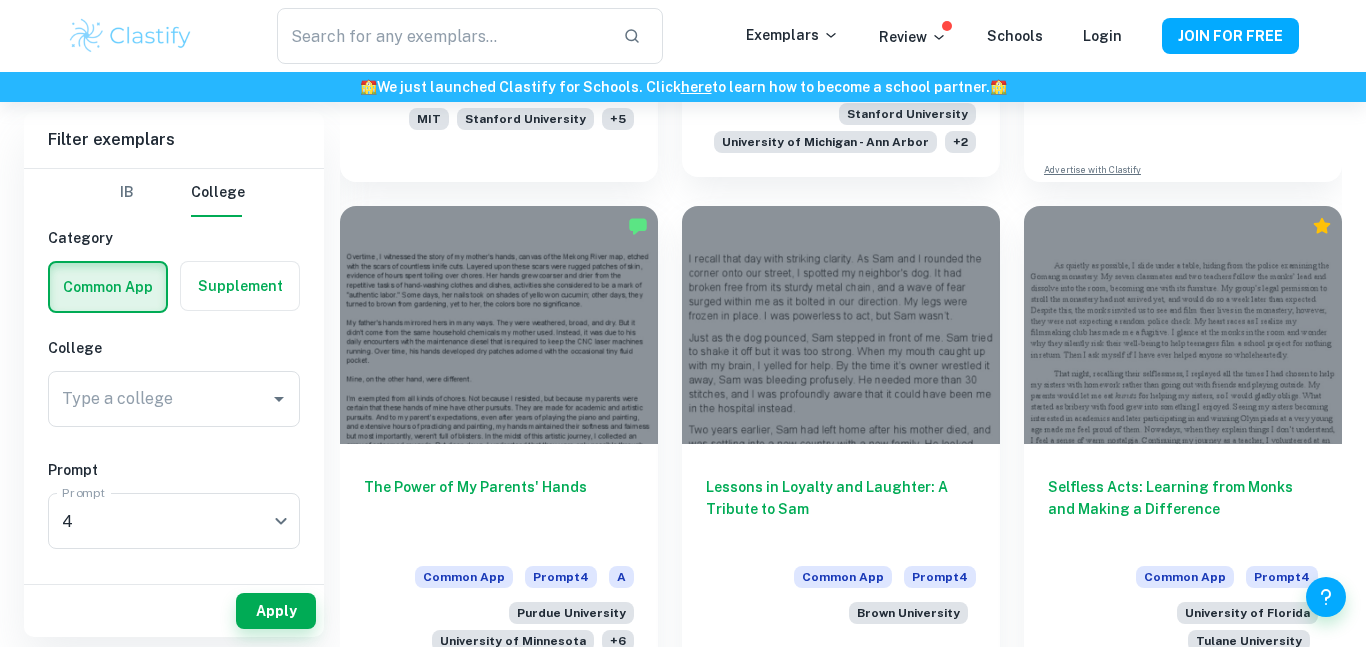 click at bounding box center (841, 325) 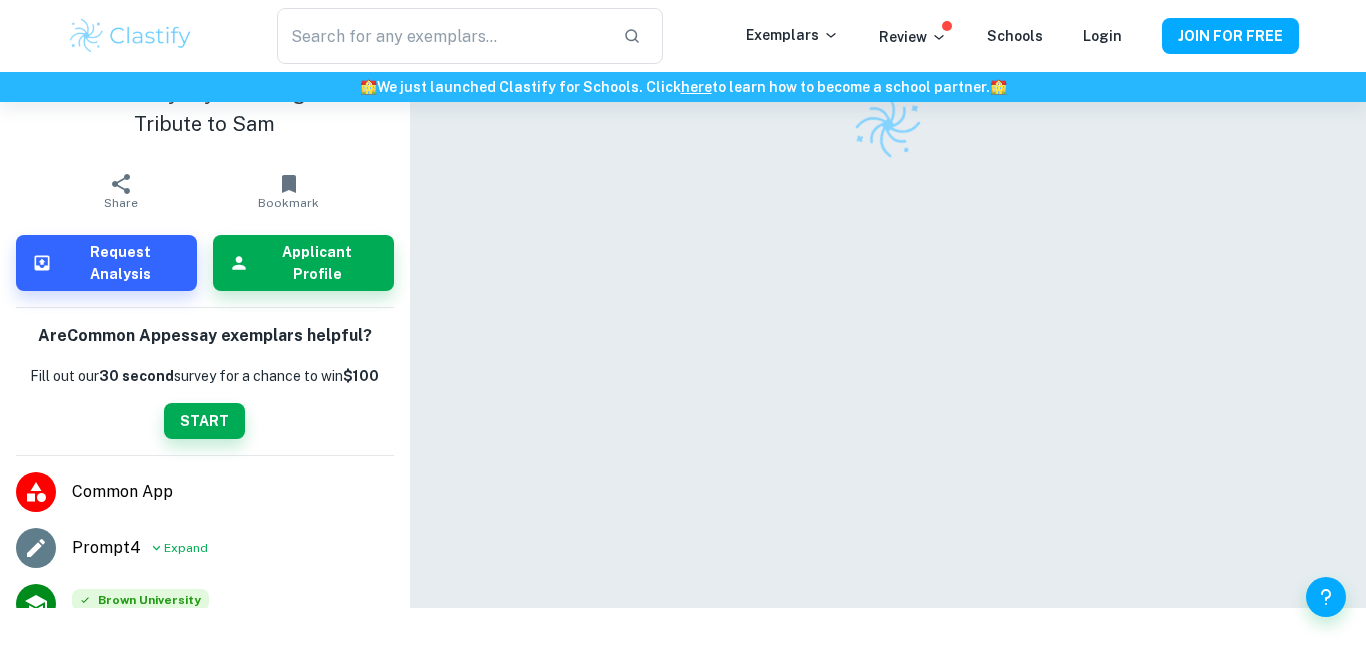 scroll, scrollTop: 0, scrollLeft: 0, axis: both 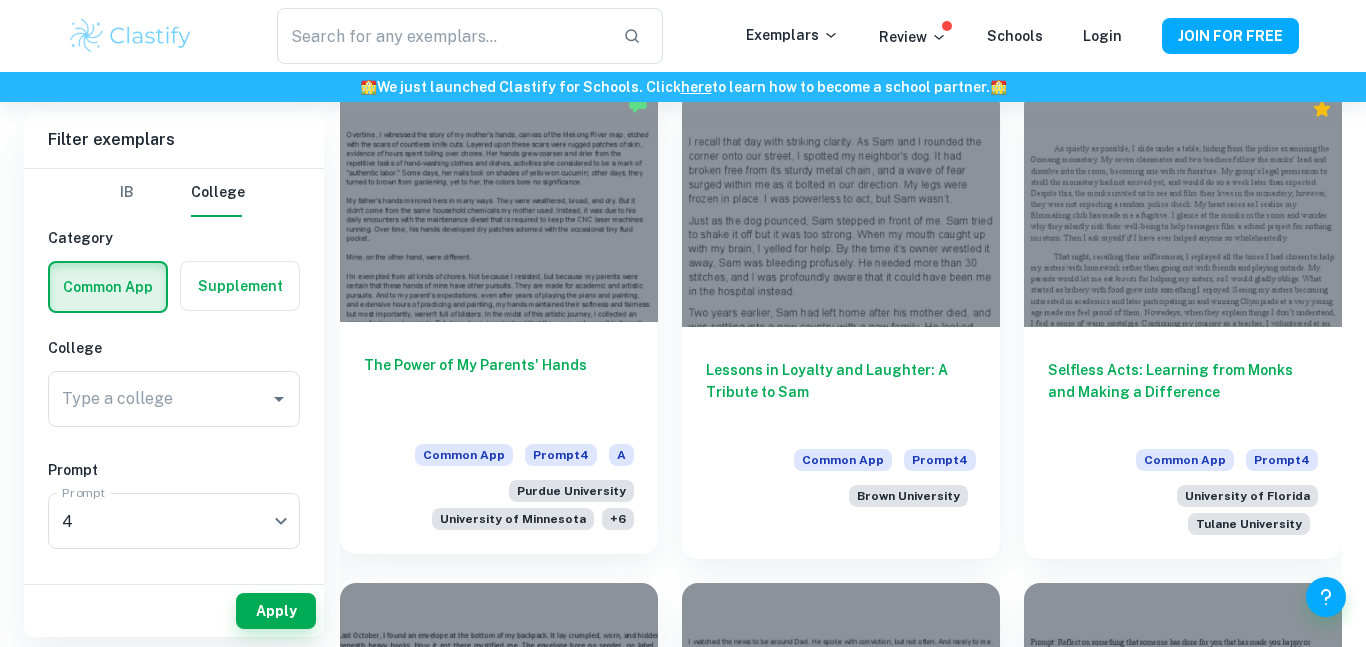 click at bounding box center (499, 203) 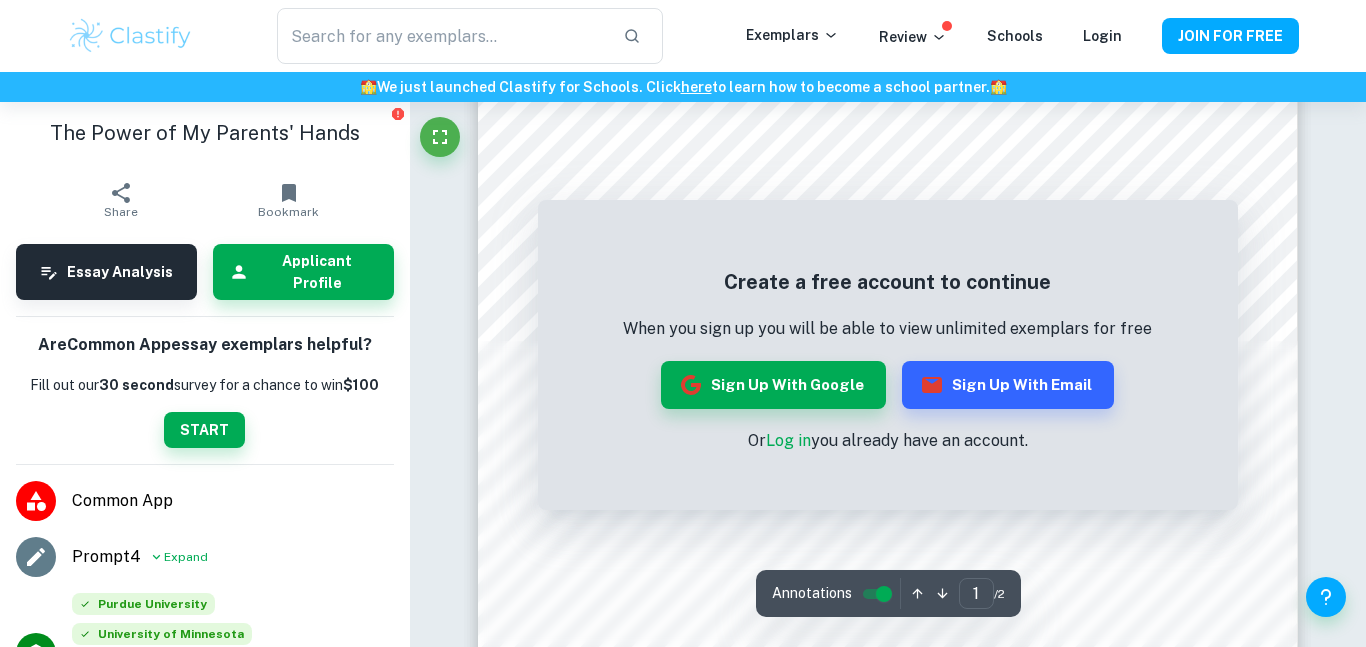 scroll, scrollTop: 101, scrollLeft: 0, axis: vertical 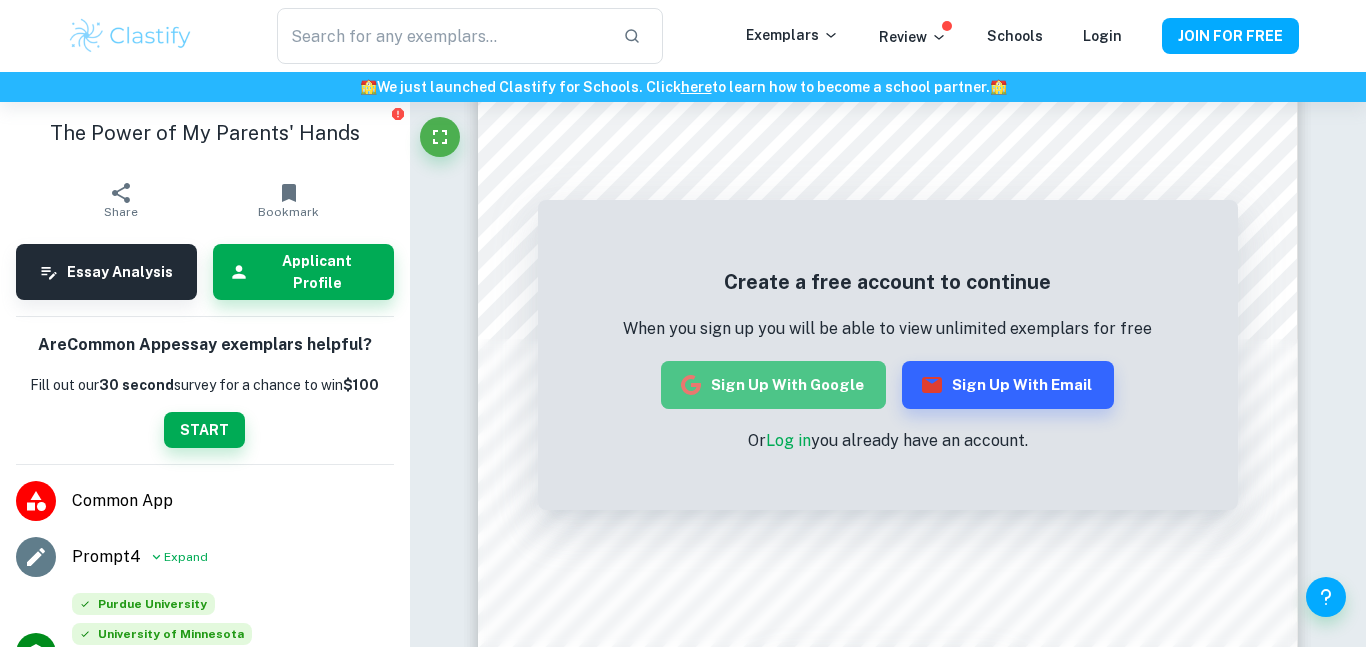 click on "Sign up with Google" at bounding box center [773, 385] 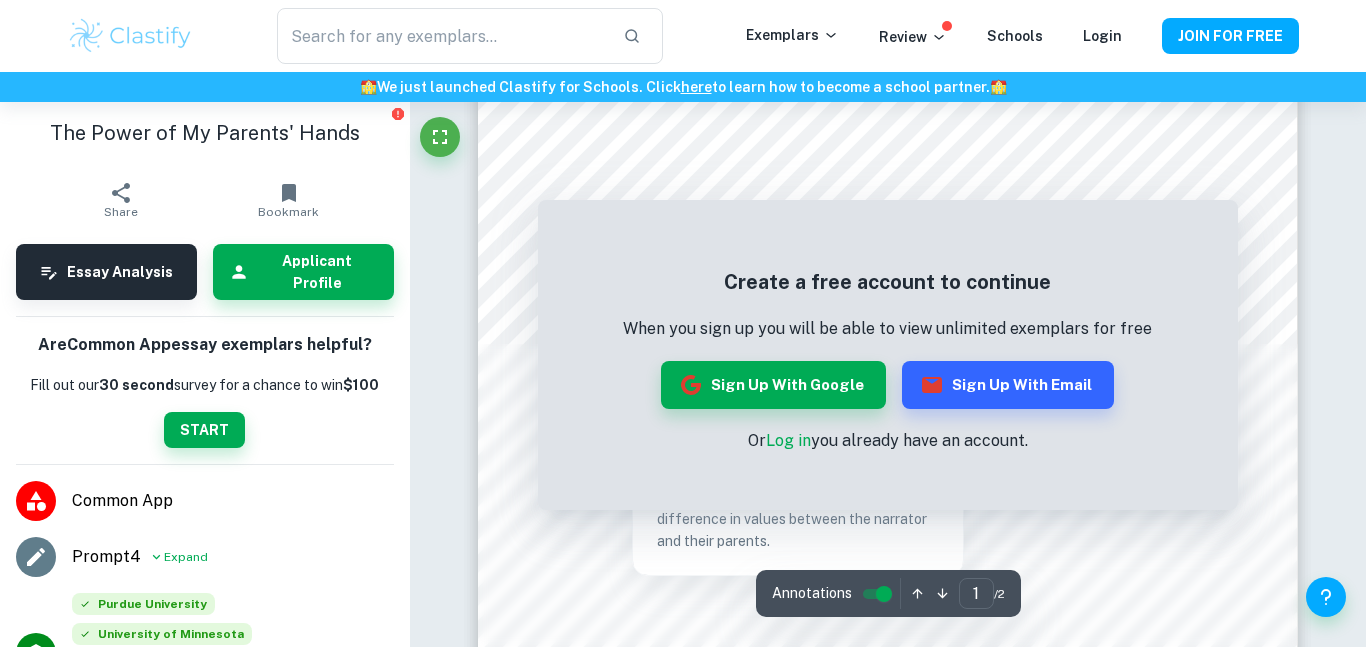 scroll, scrollTop: 97, scrollLeft: 0, axis: vertical 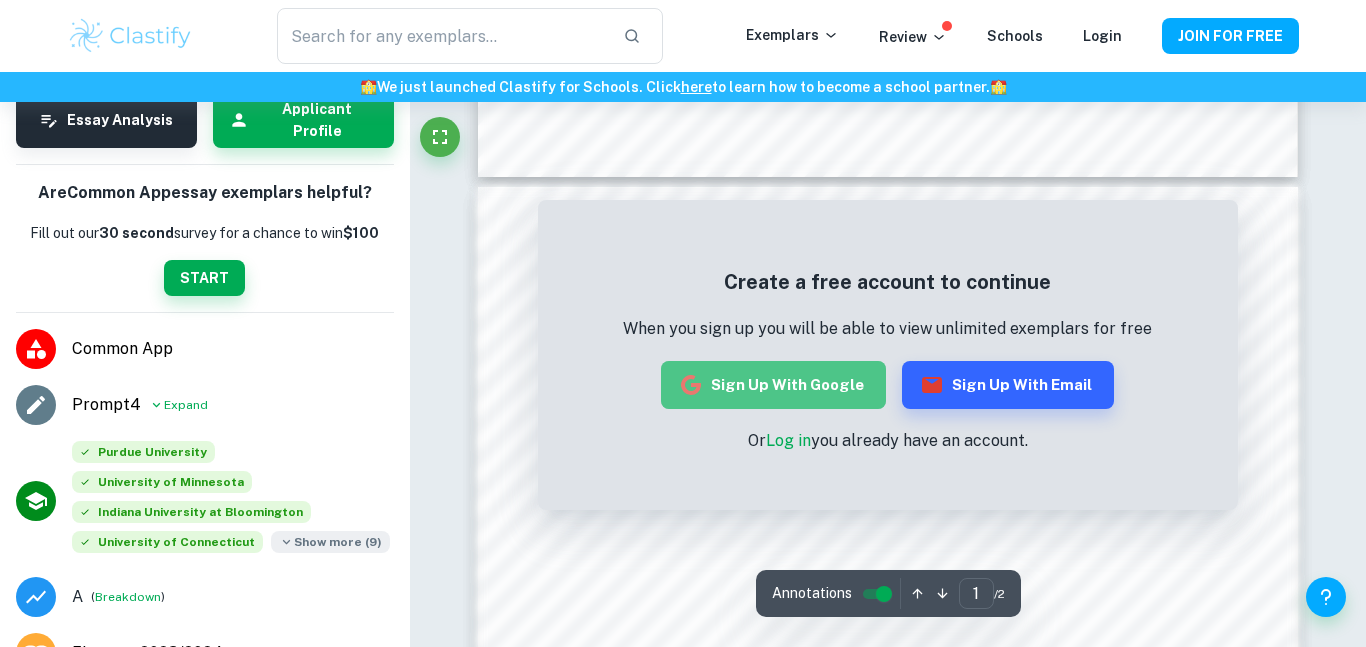 click on "Sign up with Google" at bounding box center (773, 385) 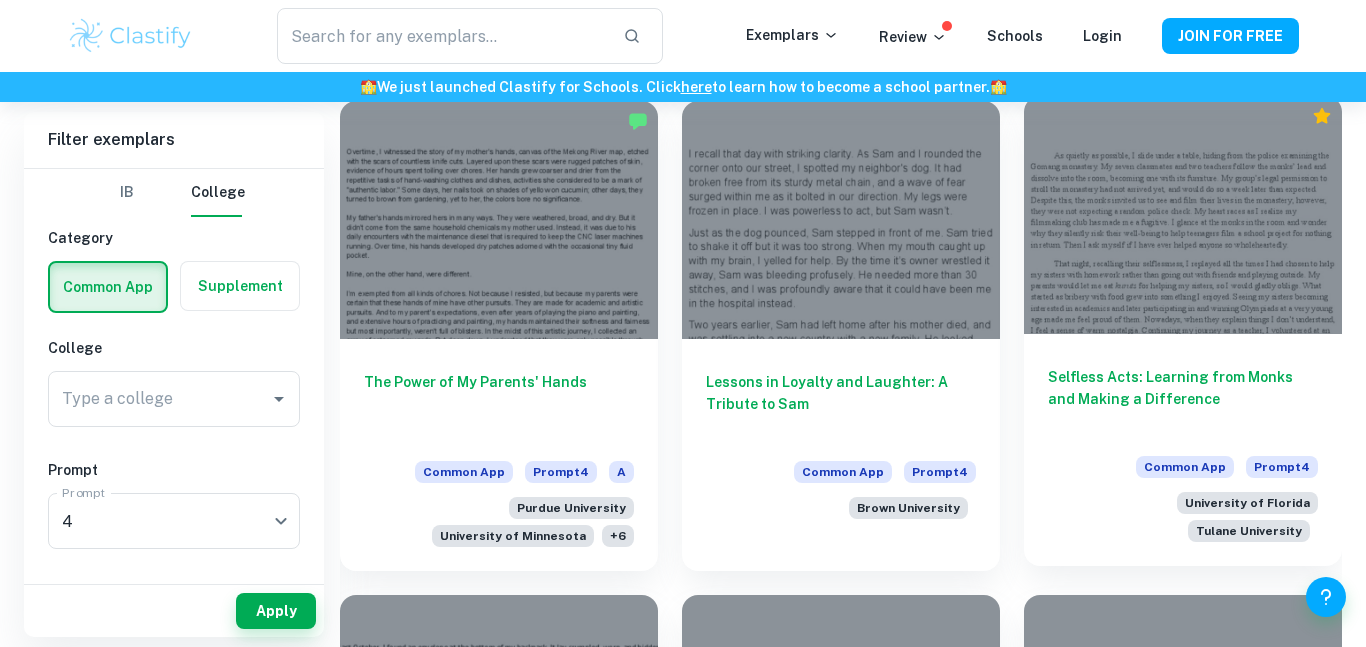 scroll, scrollTop: 1552, scrollLeft: 0, axis: vertical 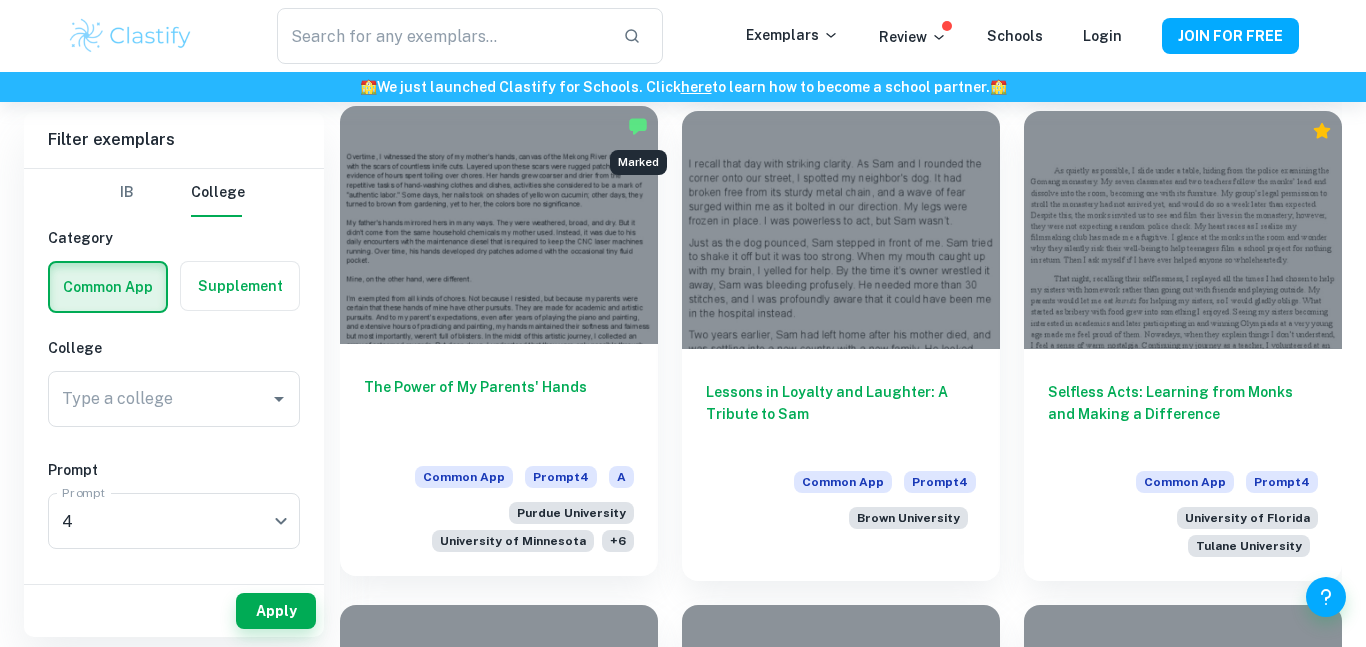 click at bounding box center (638, 126) 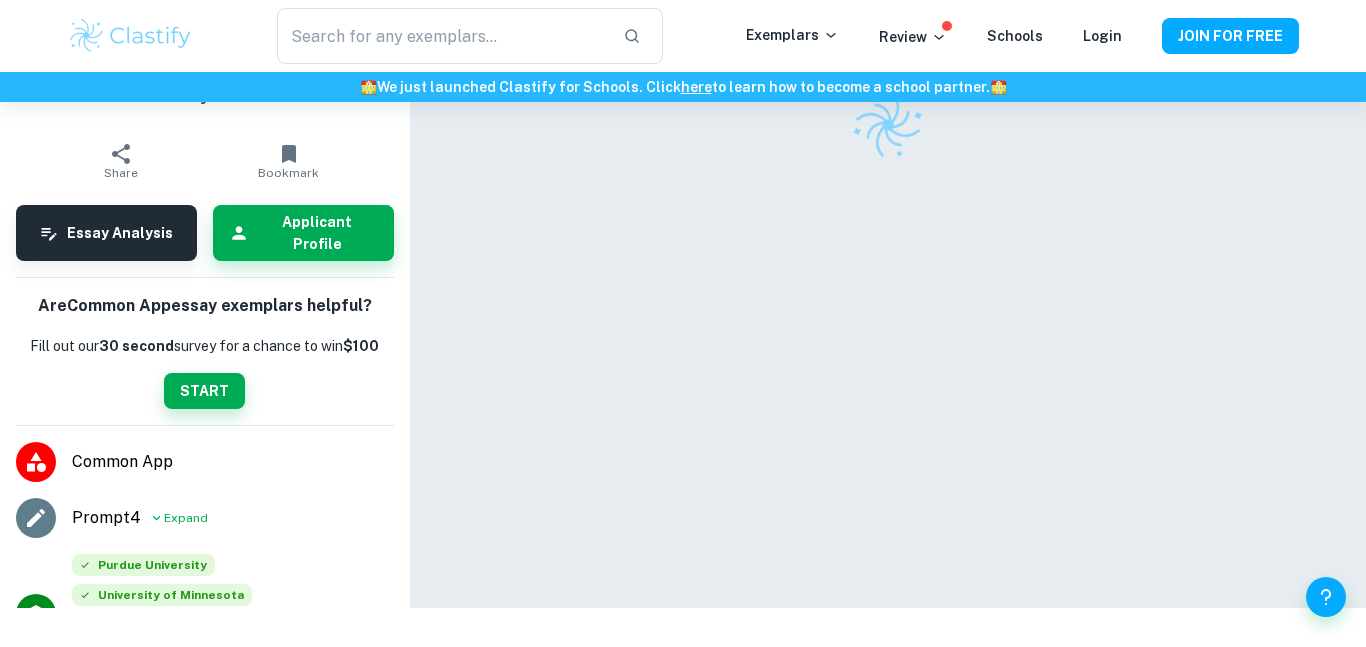 scroll, scrollTop: 0, scrollLeft: 0, axis: both 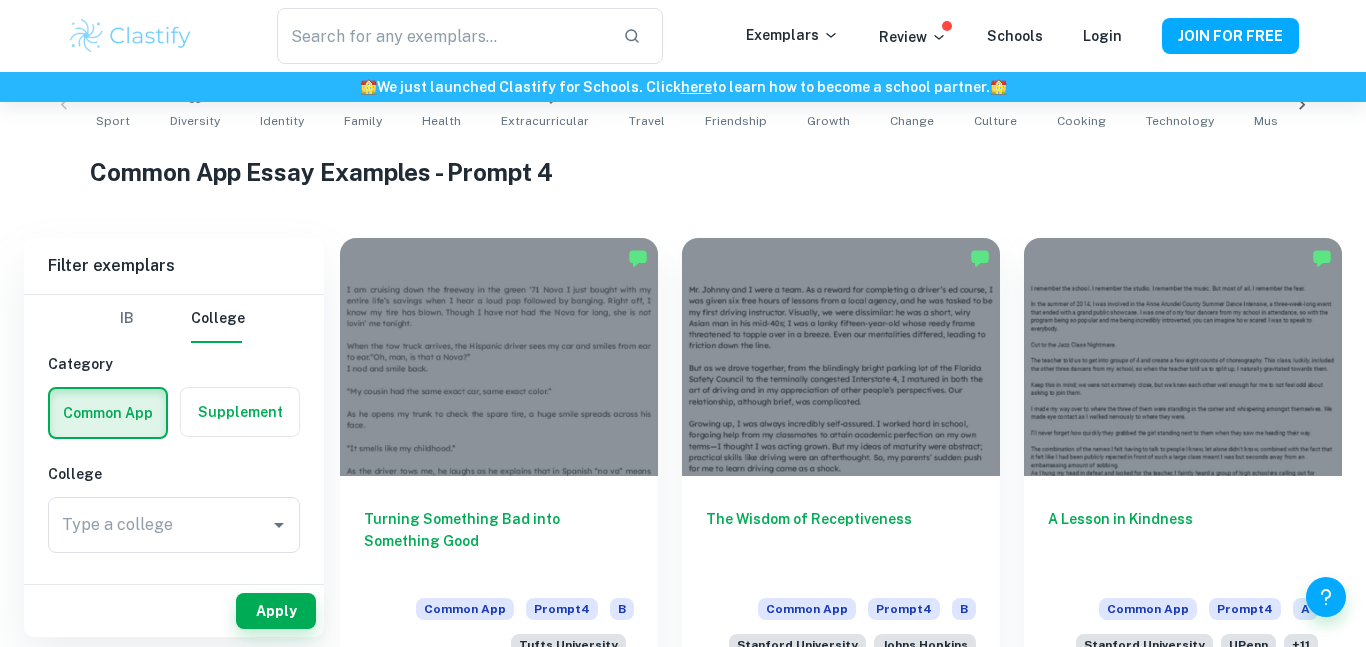 click at bounding box center (841, 357) 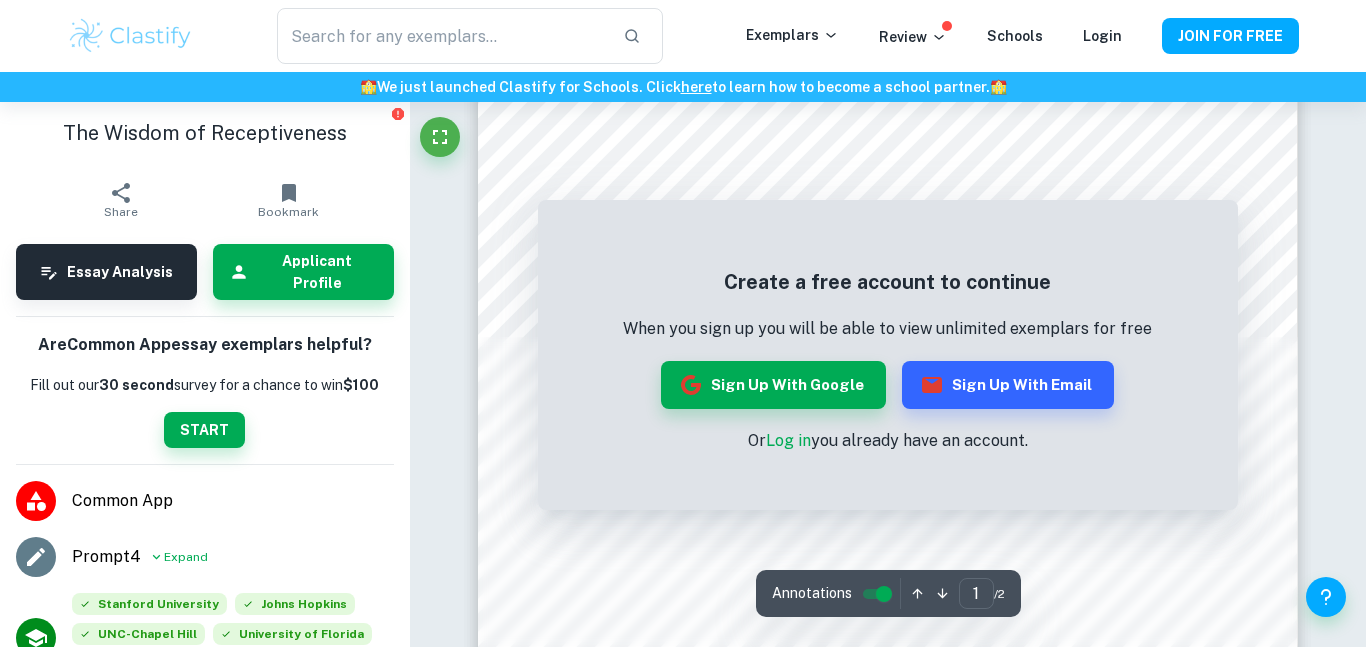 scroll, scrollTop: 0, scrollLeft: 0, axis: both 